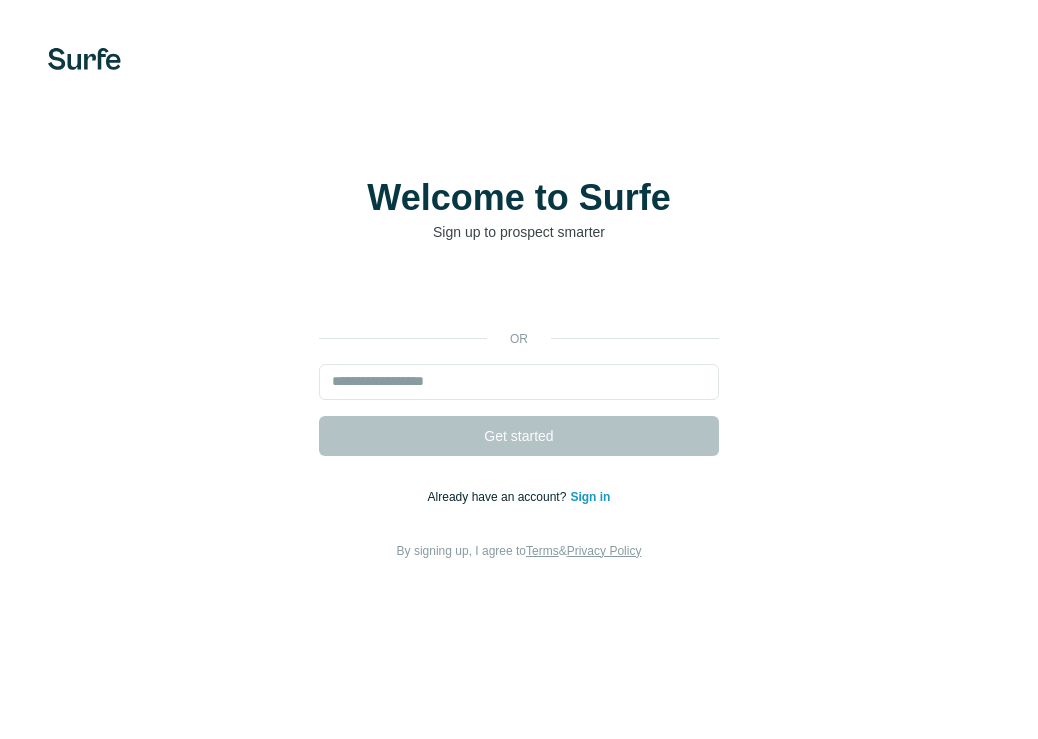 scroll, scrollTop: 0, scrollLeft: 0, axis: both 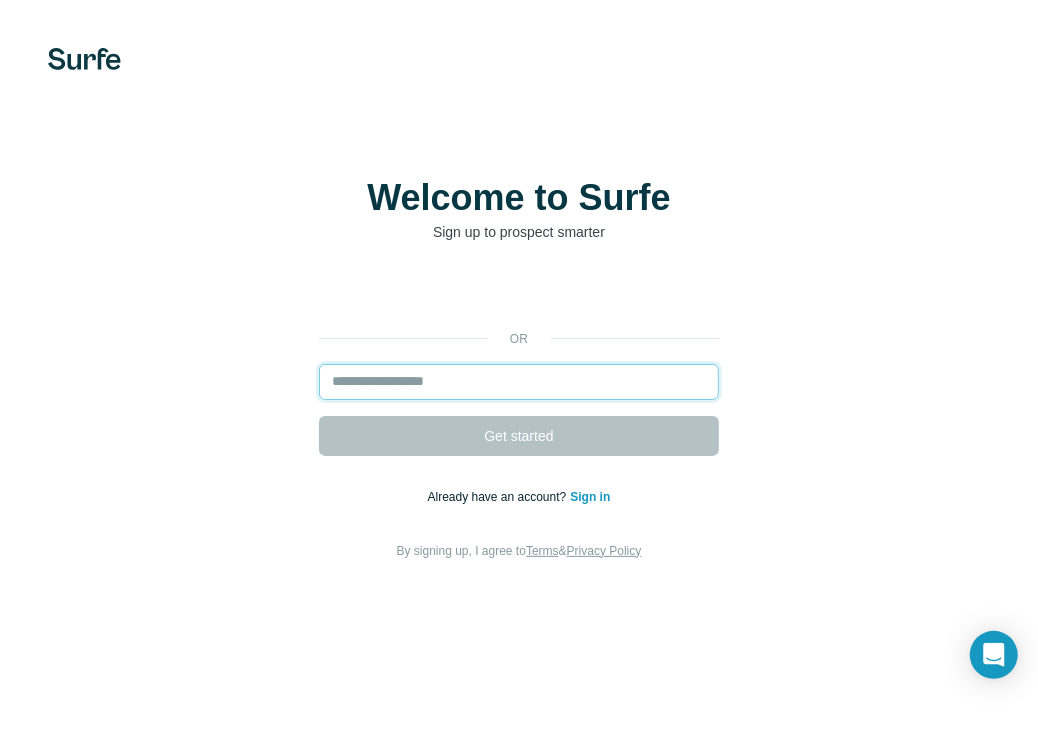click at bounding box center (519, 382) 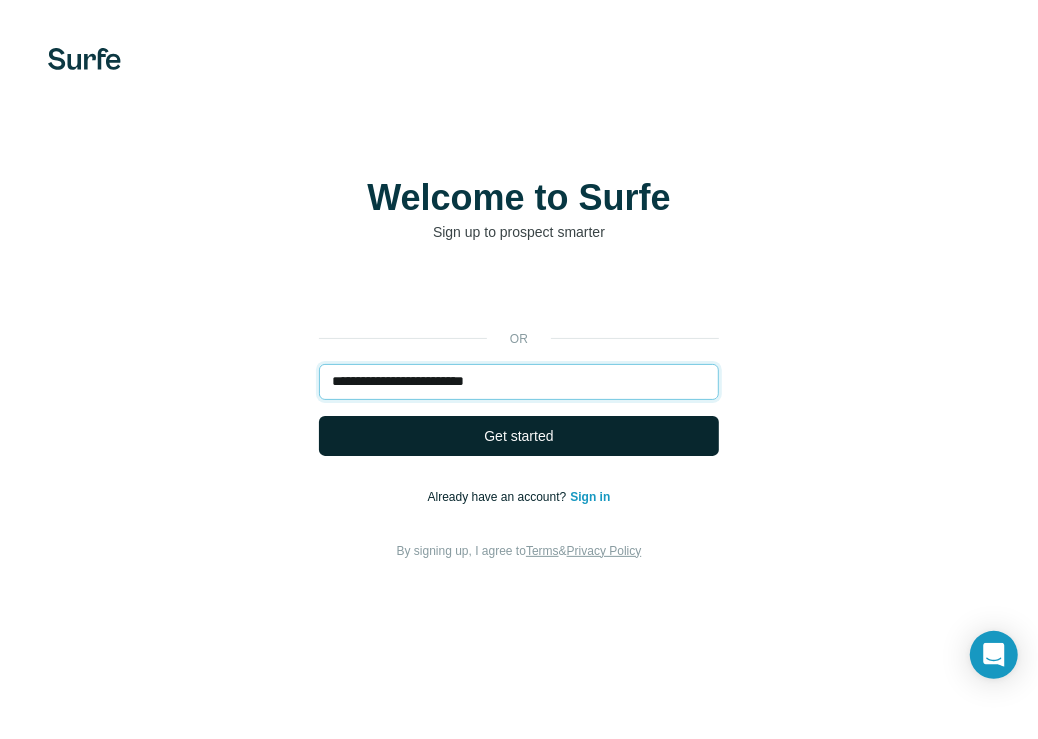 type on "**********" 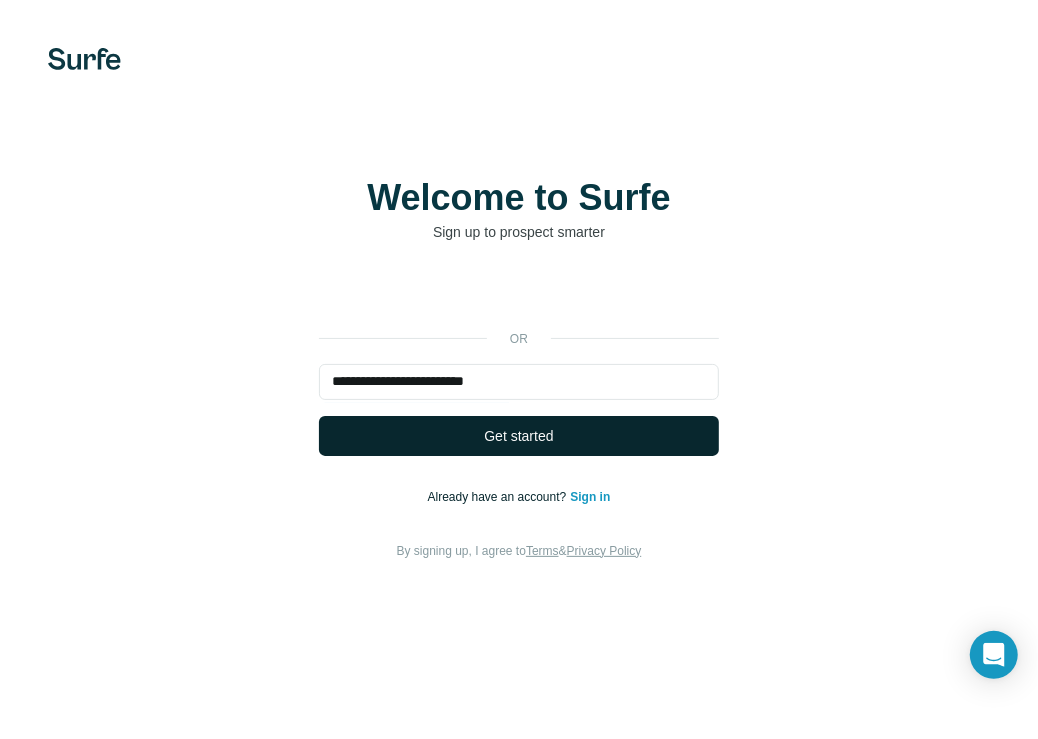 click on "Get started" at bounding box center (518, 436) 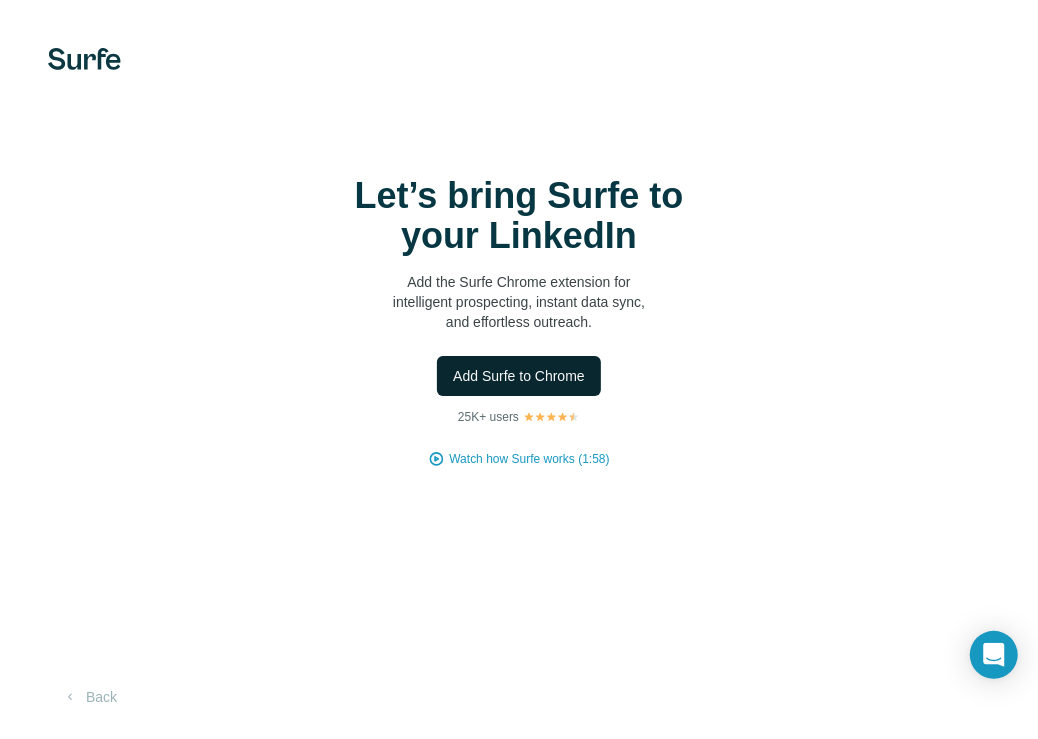 click on "Add Surfe to Chrome" at bounding box center [519, 376] 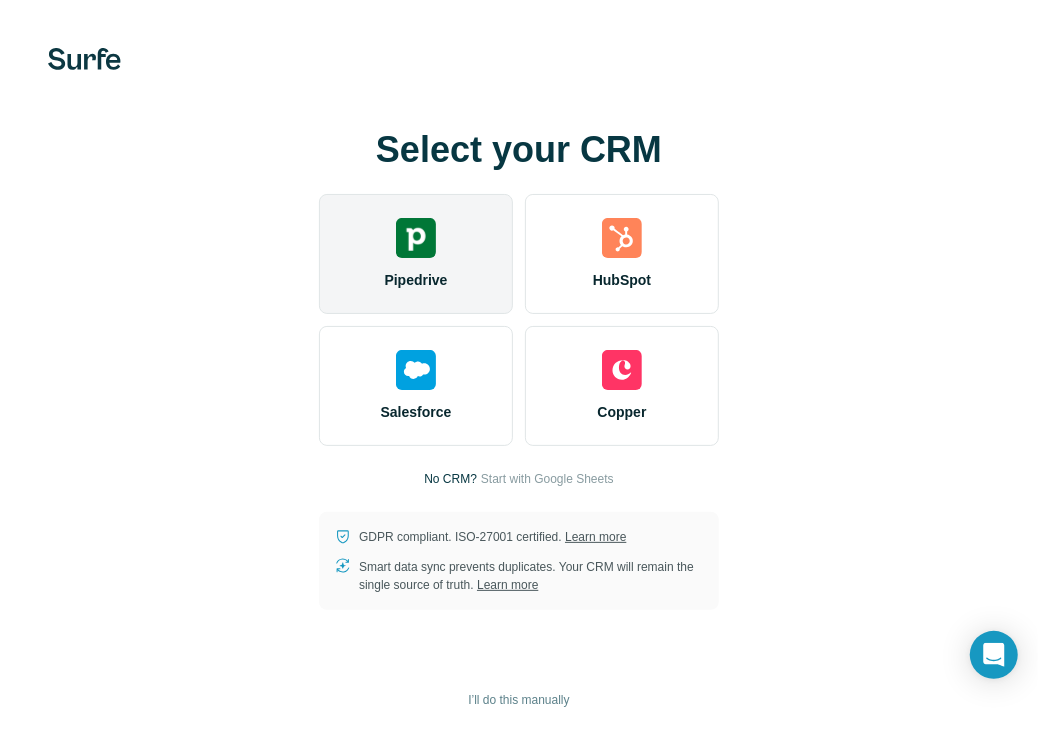 click on "Pipedrive" at bounding box center [416, 254] 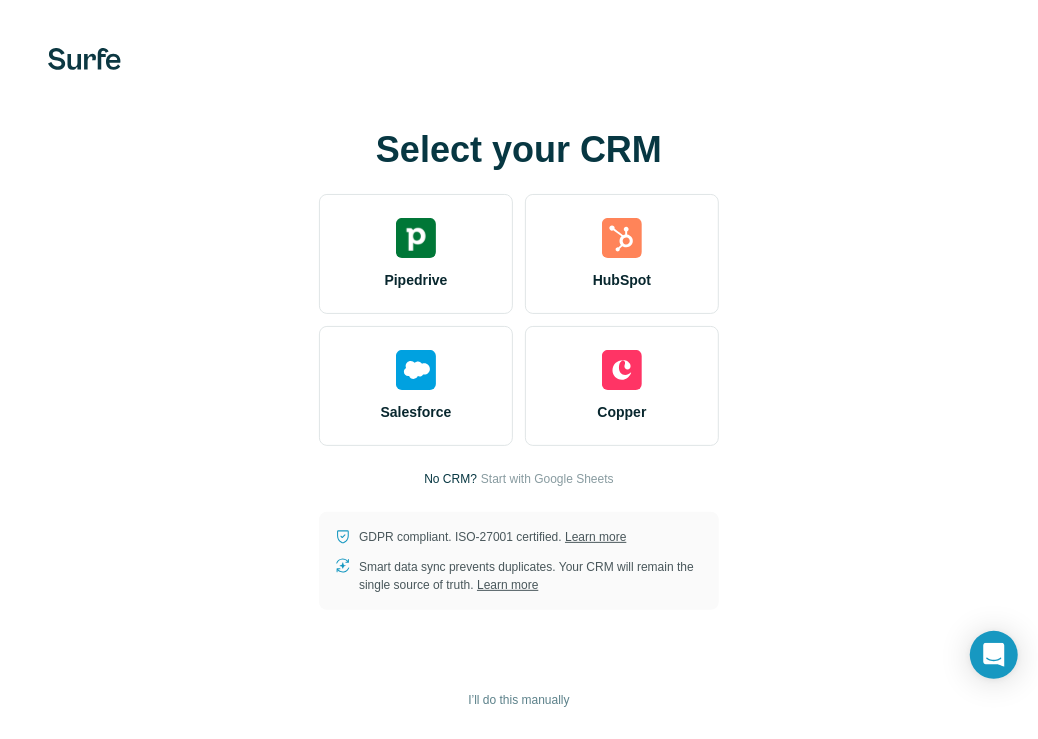 click on "Select your CRM Pipedrive HubSpot Salesforce Copper No CRM? Start with Google Sheets GDPR compliant. ISO-27001 certified.   Learn more Smart data sync prevents duplicates. Your CRM will remain the single source of truth.   Learn more I’ll do this manually" at bounding box center (519, 370) 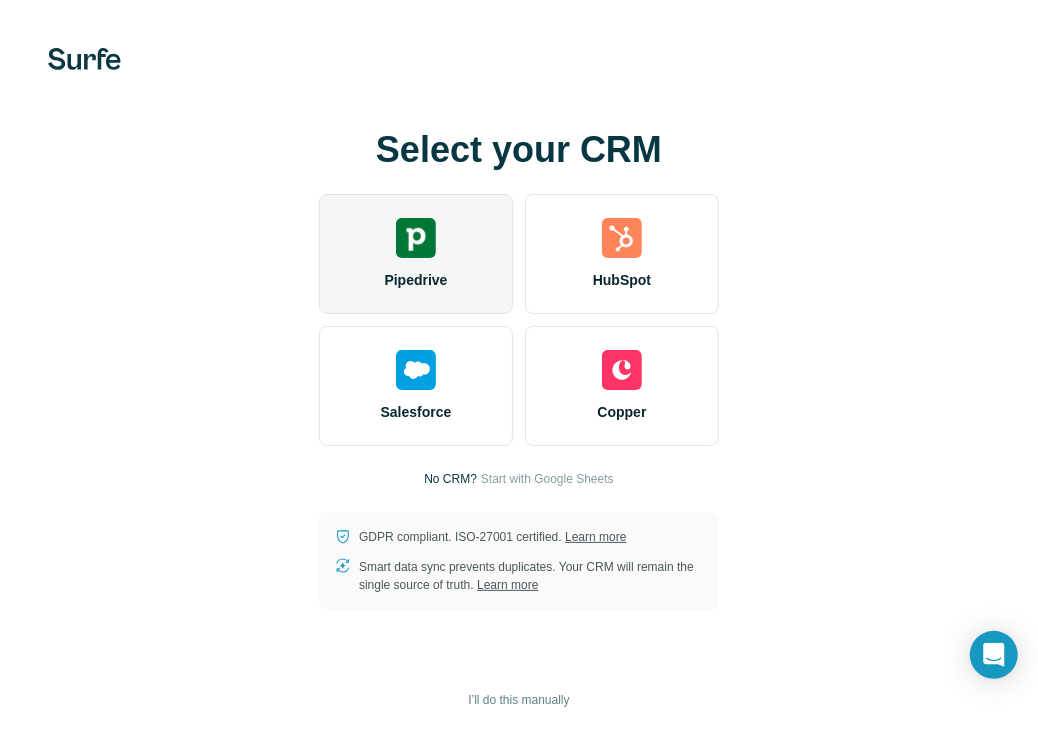 click at bounding box center [416, 238] 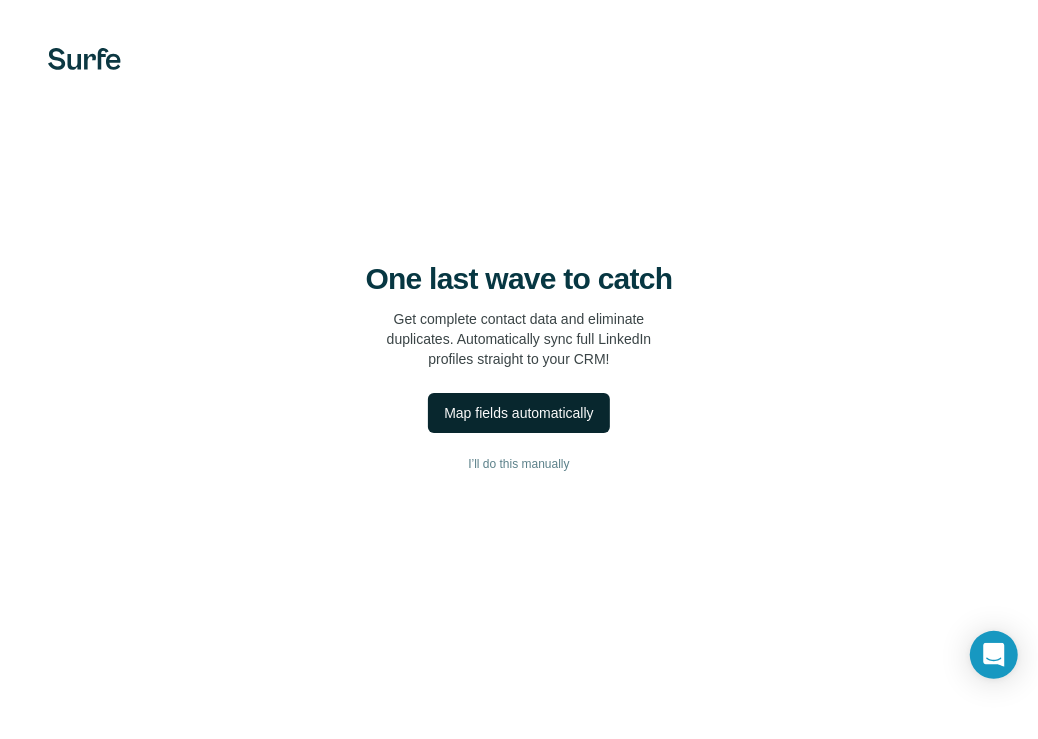 click on "Map fields automatically" at bounding box center [518, 413] 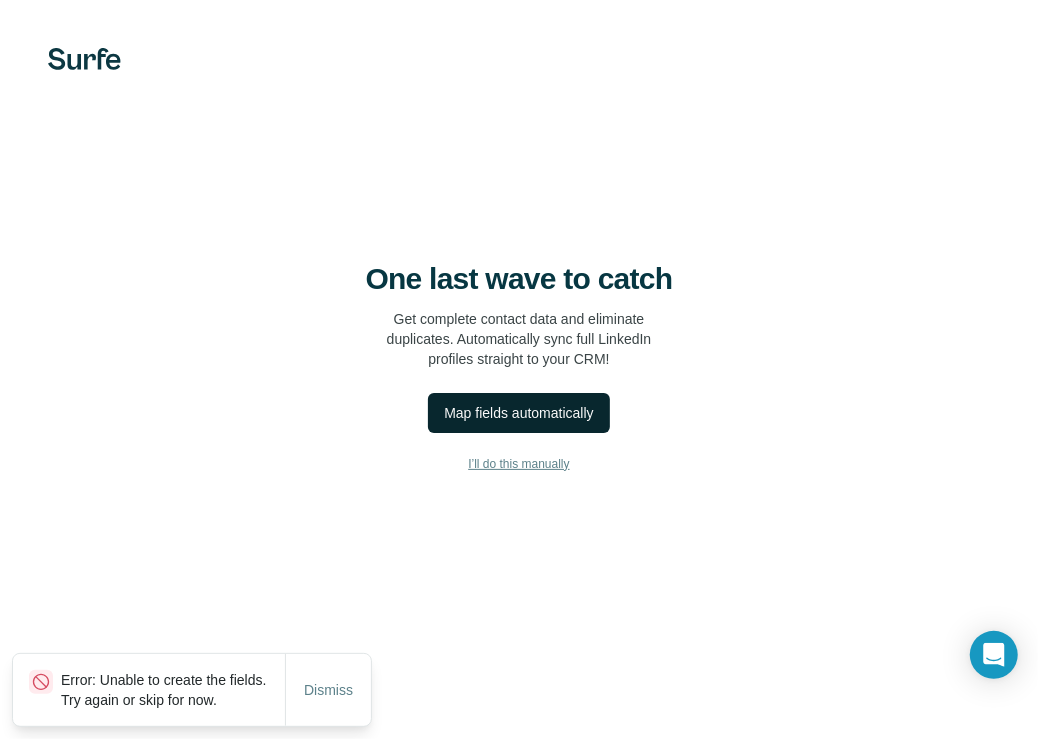 click on "I’ll do this manually" at bounding box center [518, 464] 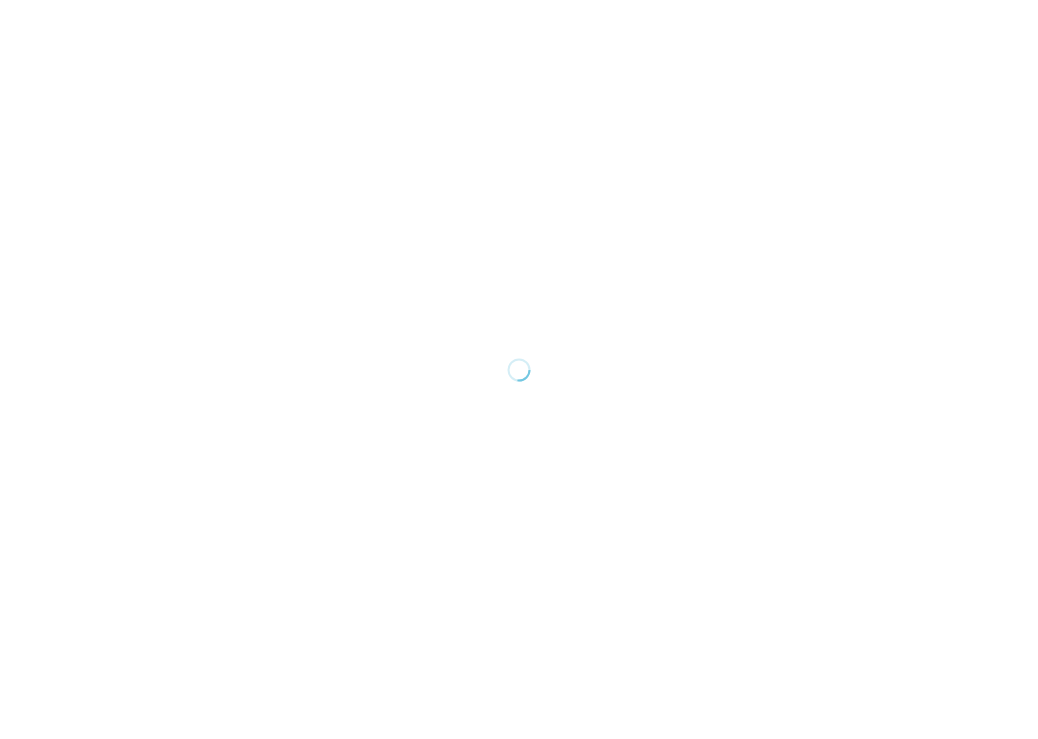 scroll, scrollTop: 0, scrollLeft: 0, axis: both 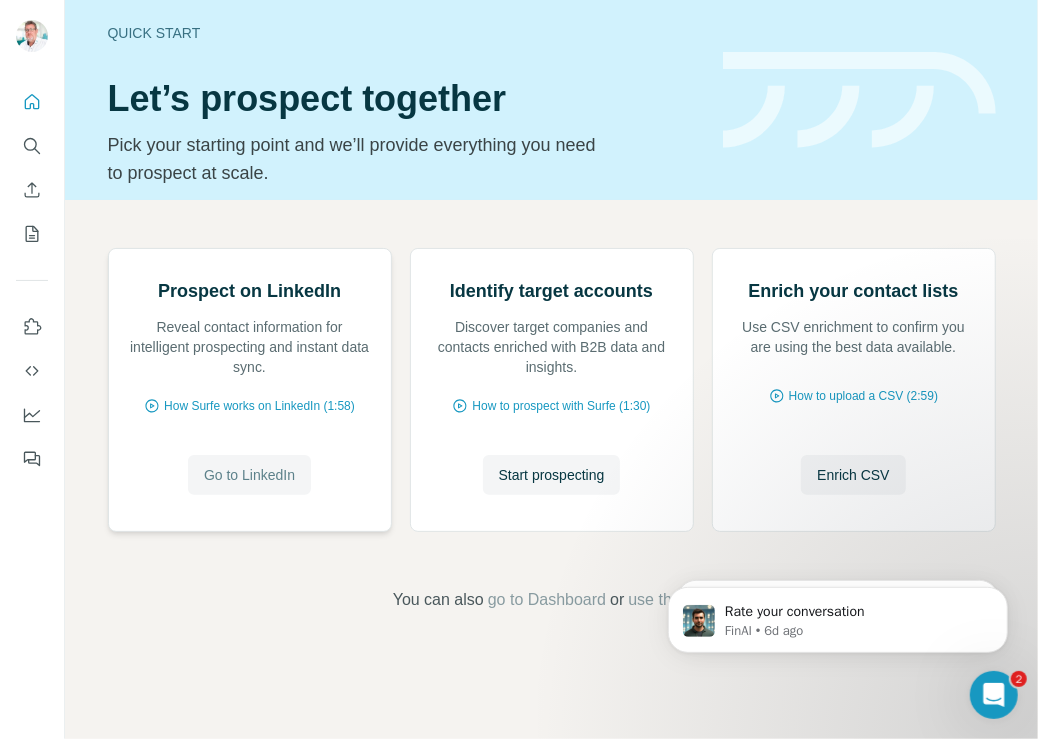 click on "Go to LinkedIn" at bounding box center (249, 475) 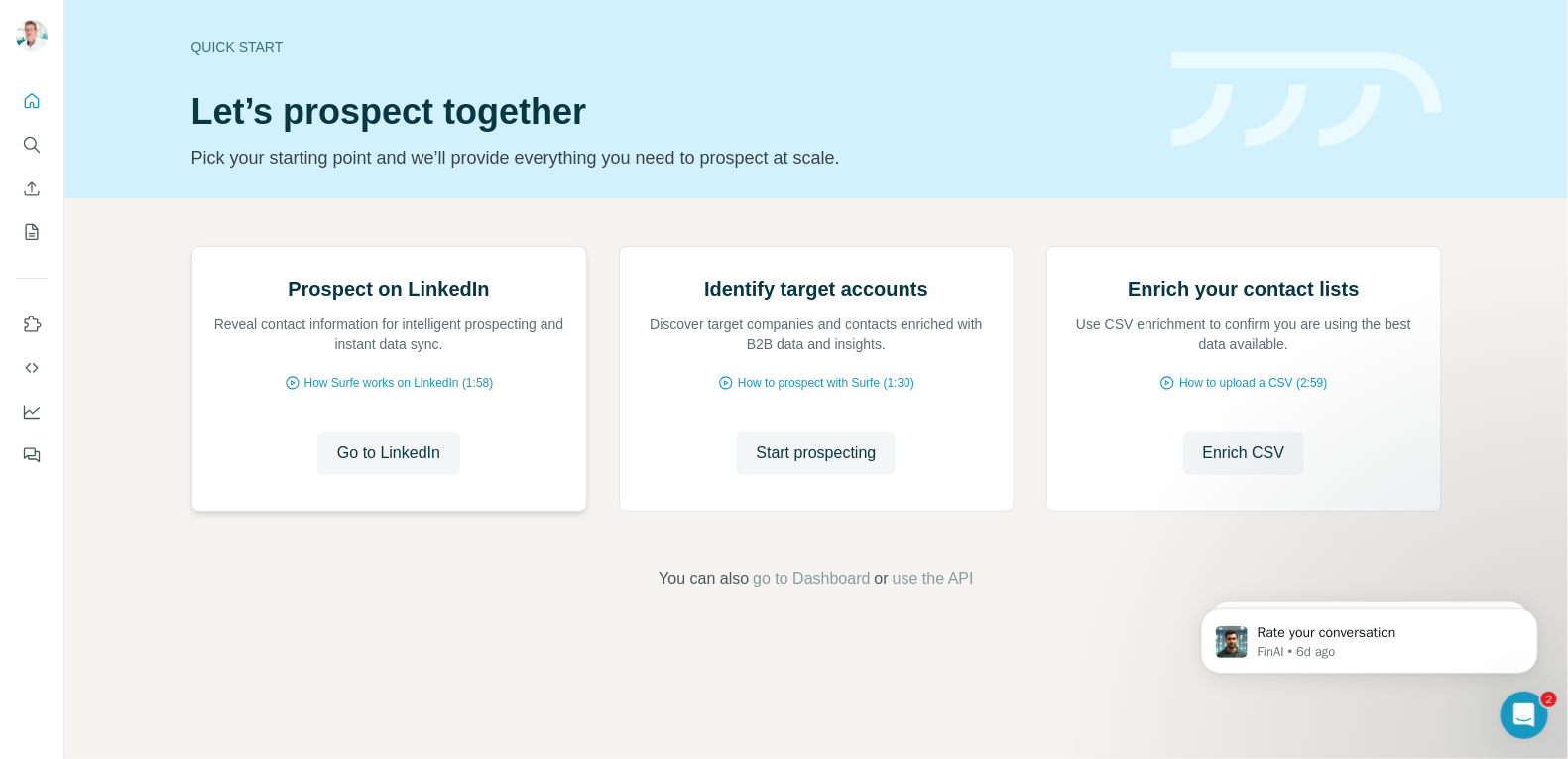 scroll, scrollTop: 0, scrollLeft: 0, axis: both 